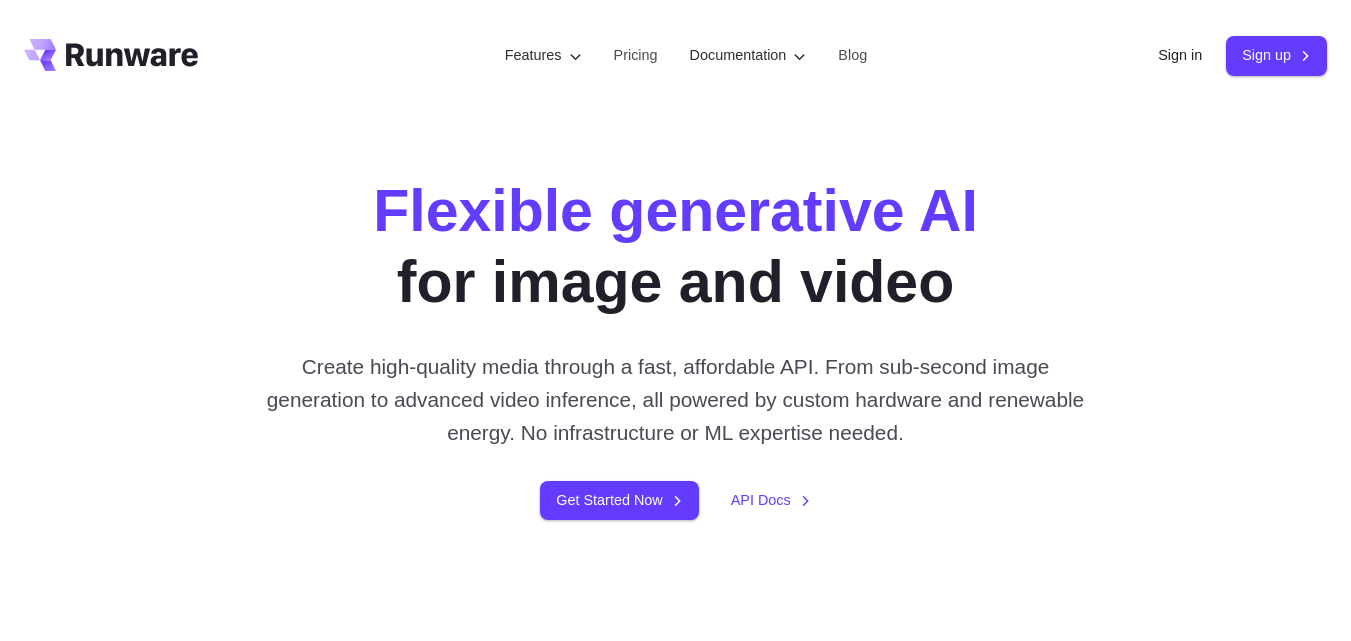 scroll, scrollTop: 7687, scrollLeft: 0, axis: vertical 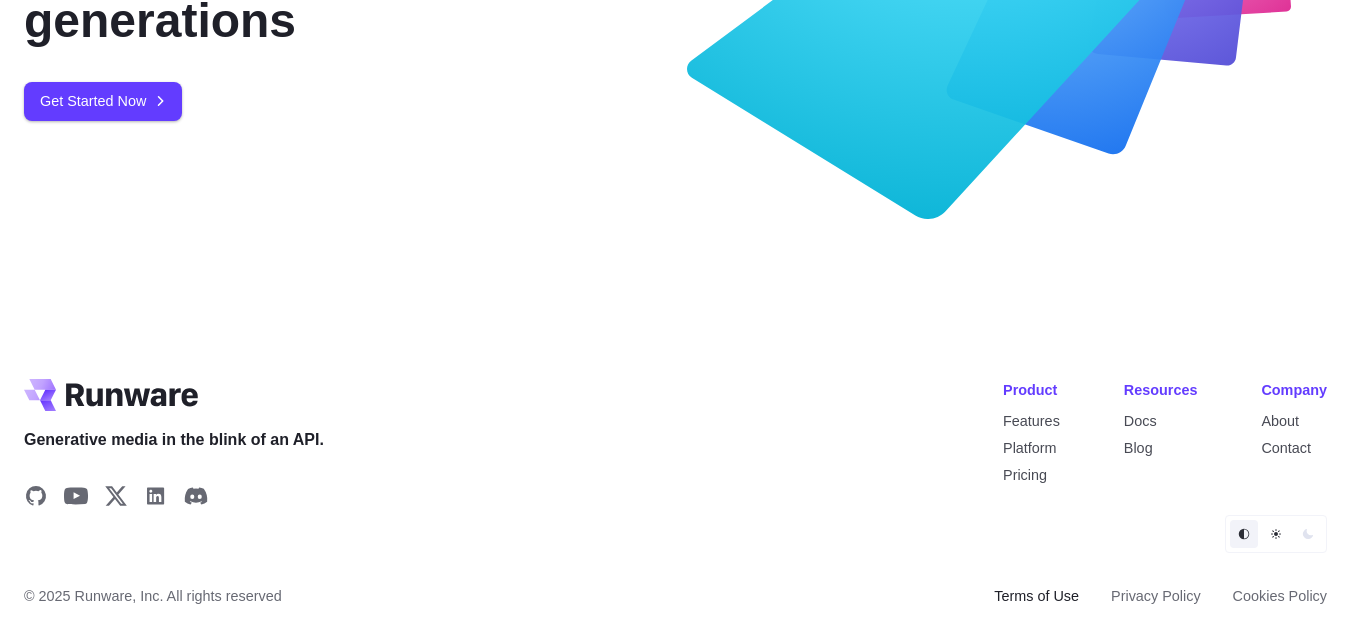 click on "Terms of Use" at bounding box center (1036, 596) 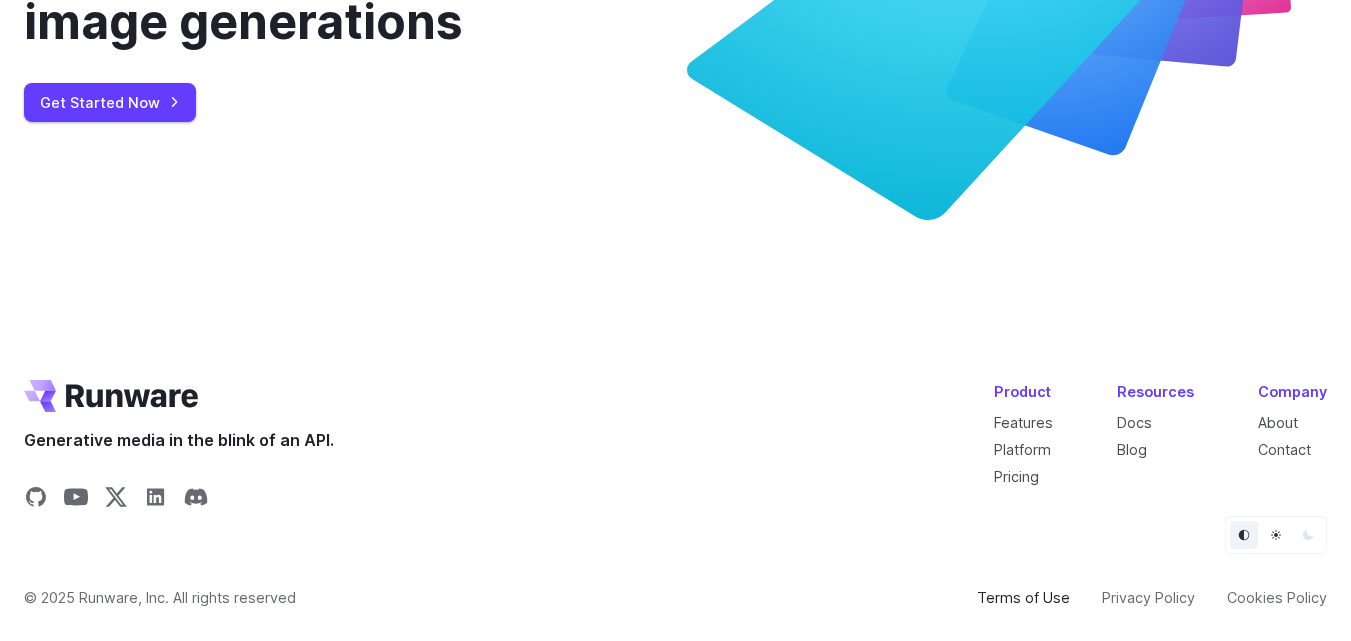 scroll, scrollTop: 7646, scrollLeft: 0, axis: vertical 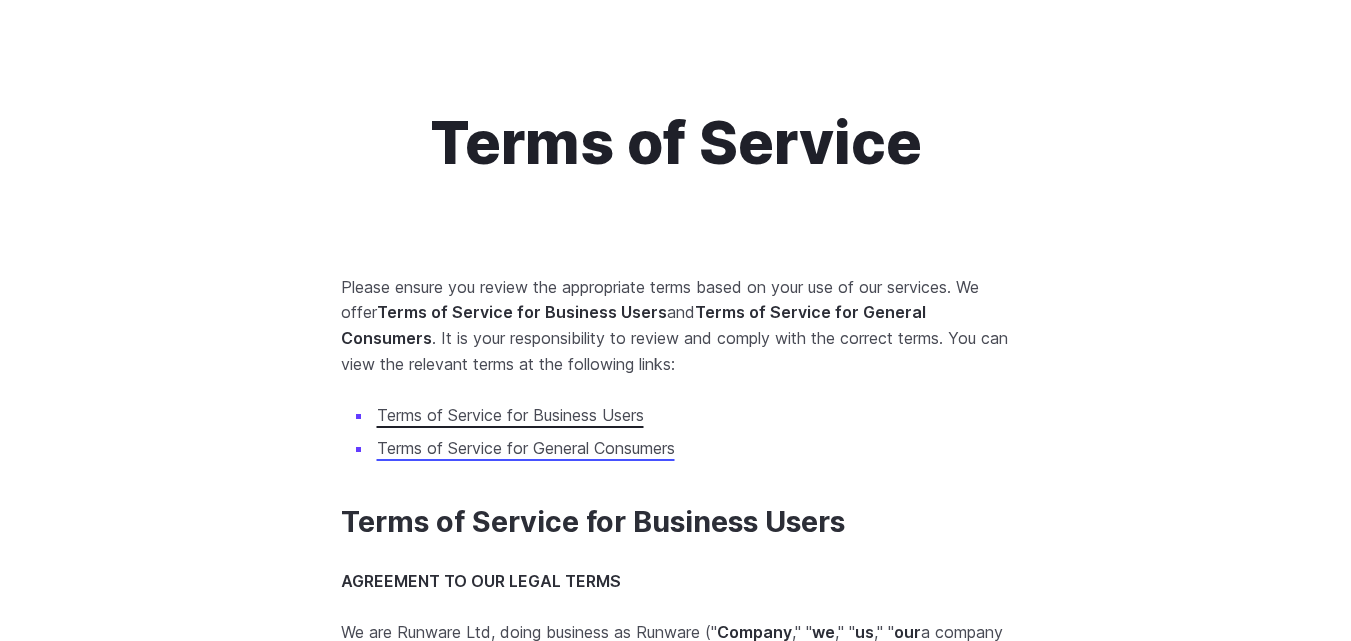 click on "Terms of Service for Business Users" at bounding box center [510, 415] 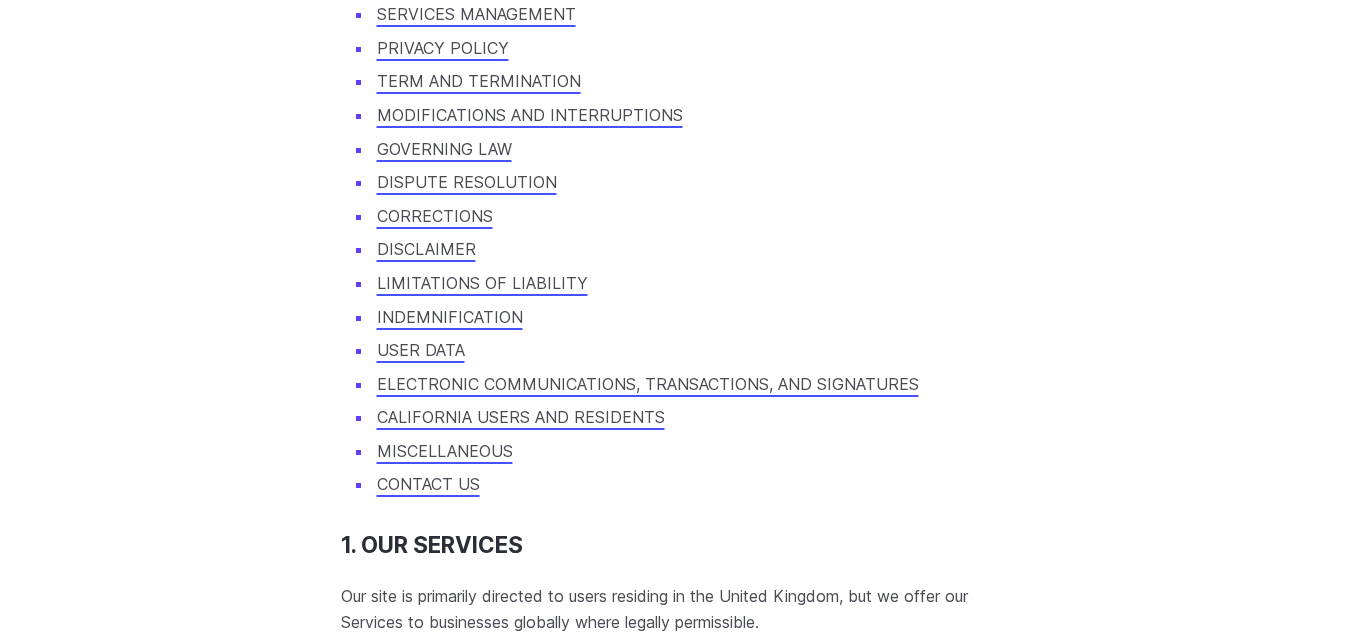 scroll, scrollTop: 2078, scrollLeft: 0, axis: vertical 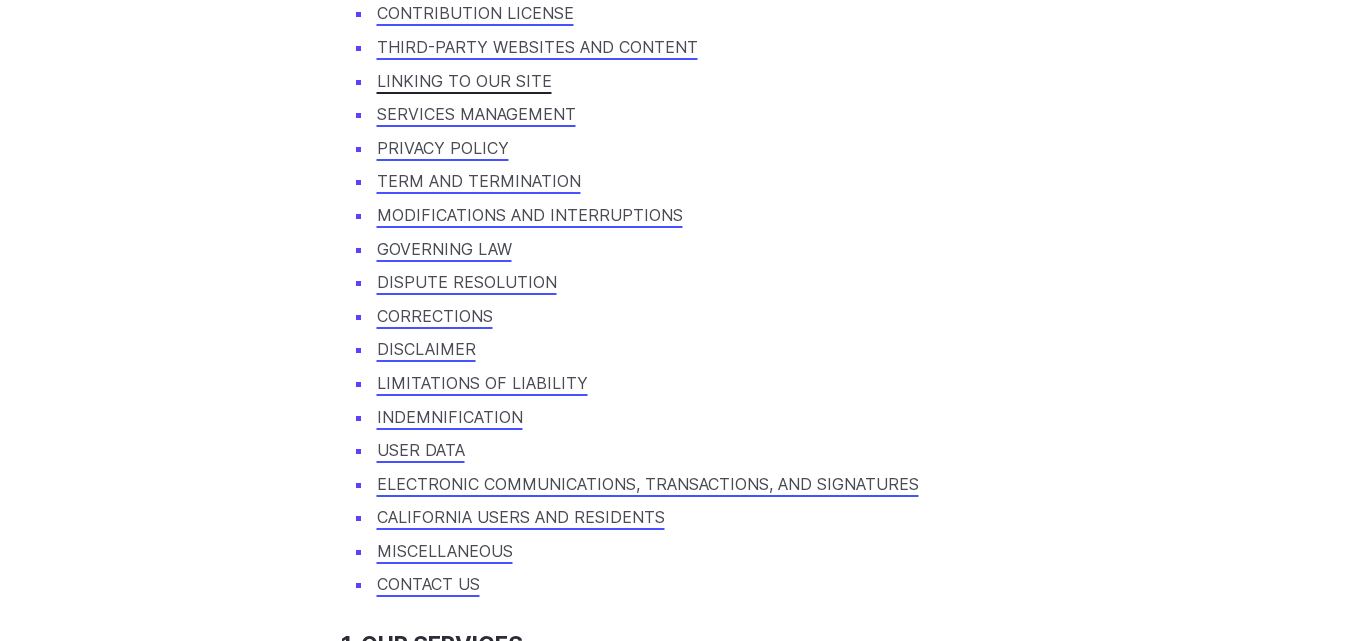 click on "LINKING TO OUR SITE" at bounding box center [464, 81] 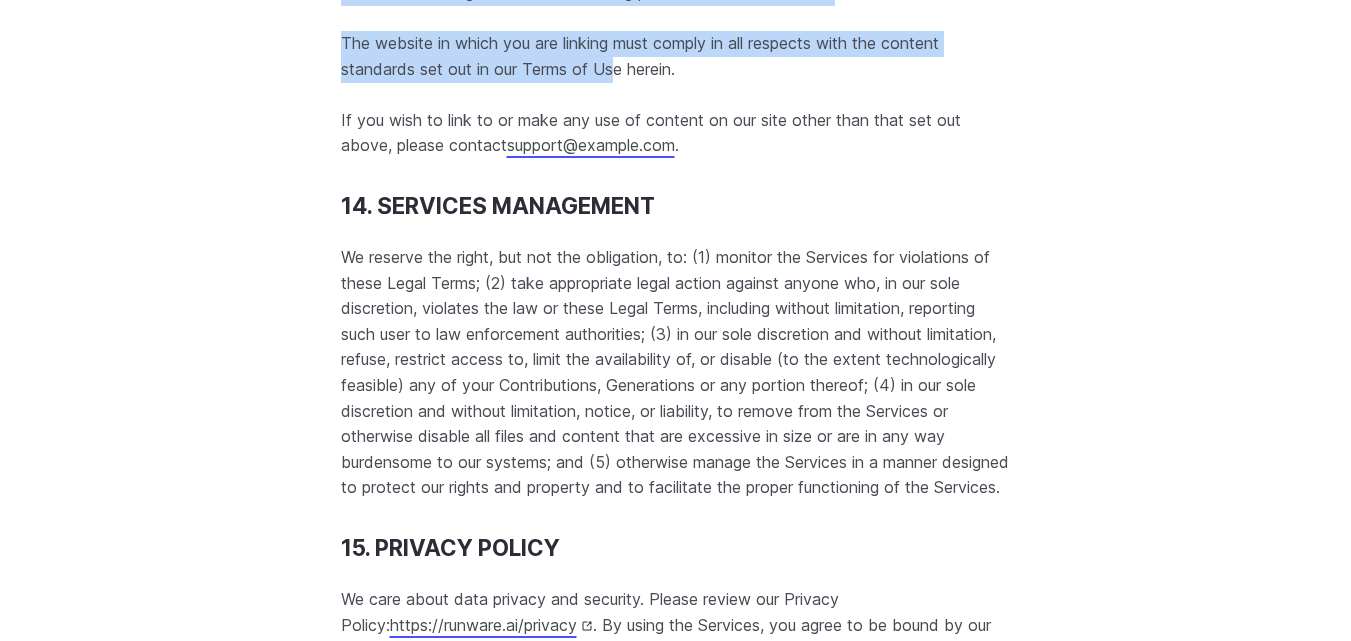 scroll, scrollTop: 17556, scrollLeft: 0, axis: vertical 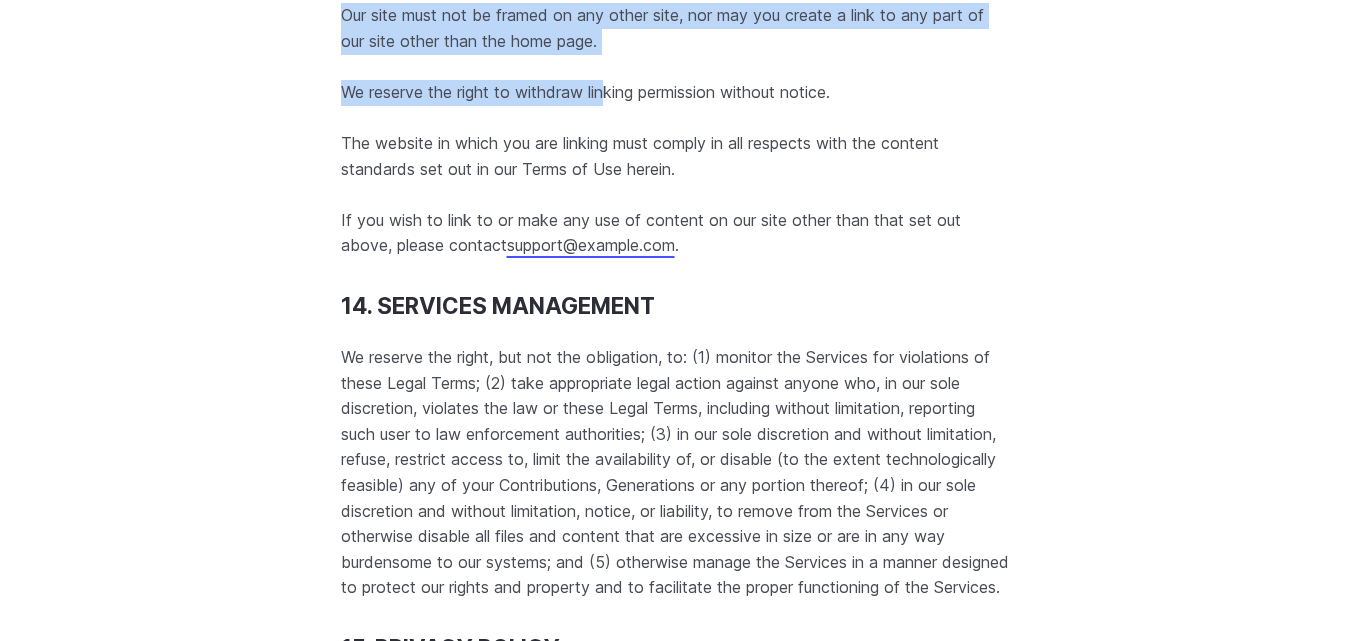 drag, startPoint x: 303, startPoint y: 194, endPoint x: 612, endPoint y: 349, distance: 345.6964 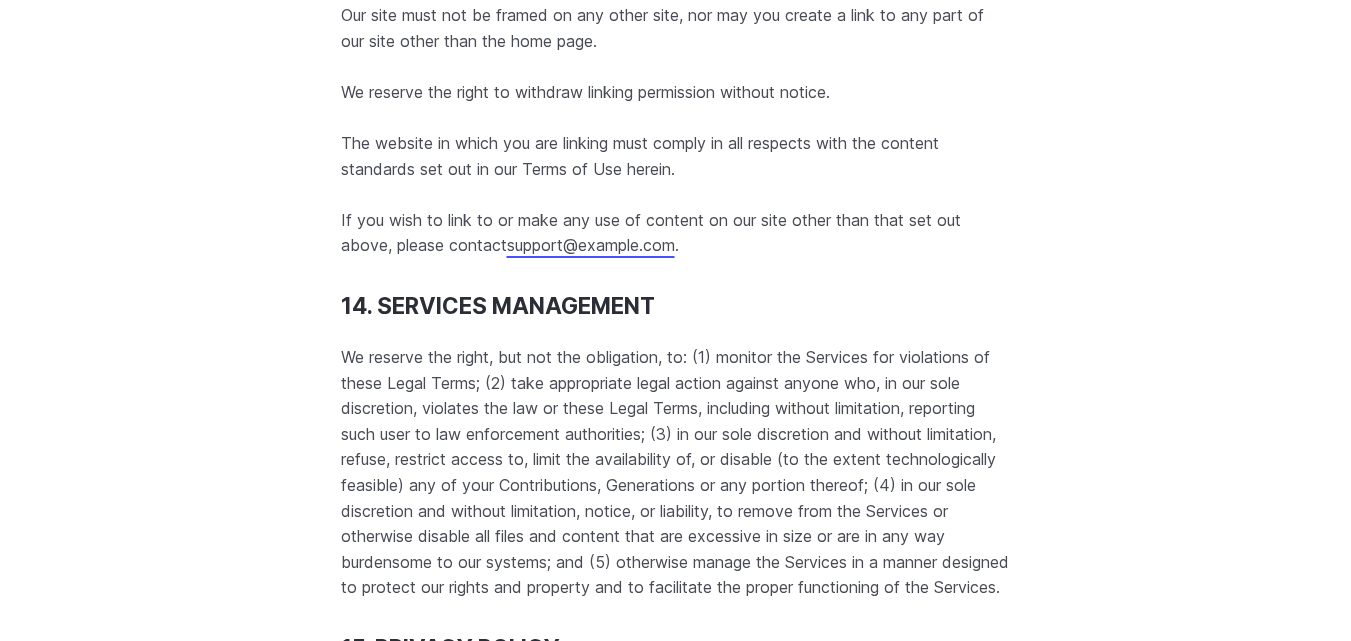 click on "You may link to our home page, provided you do so in a way that is fair and legal and does not damage our reputation or take advantage of it." at bounding box center (676, -177) 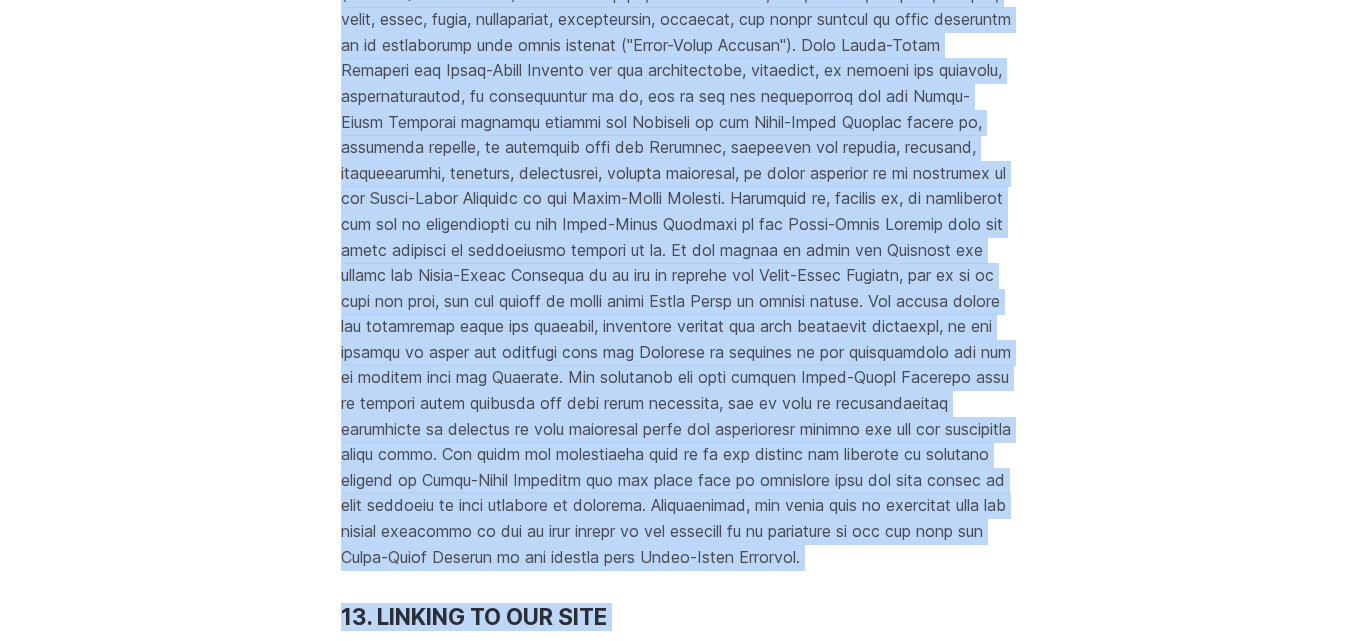 drag, startPoint x: 349, startPoint y: 89, endPoint x: 554, endPoint y: 92, distance: 205.02196 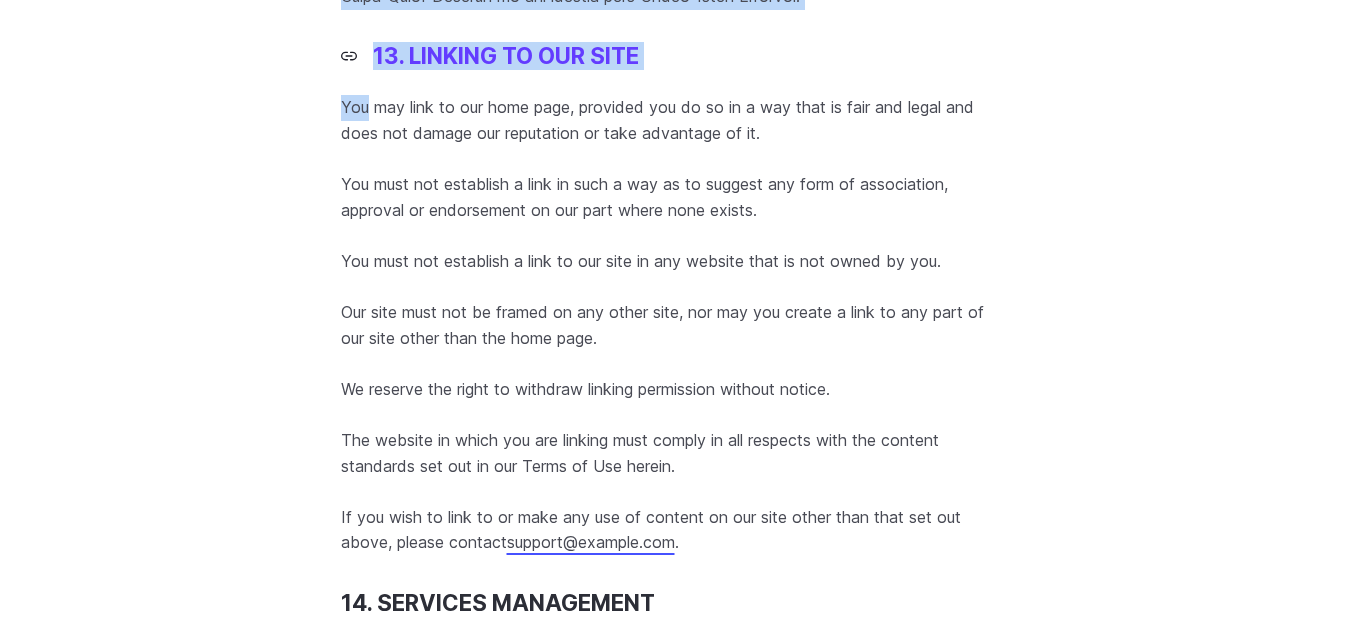 scroll, scrollTop: 17459, scrollLeft: 0, axis: vertical 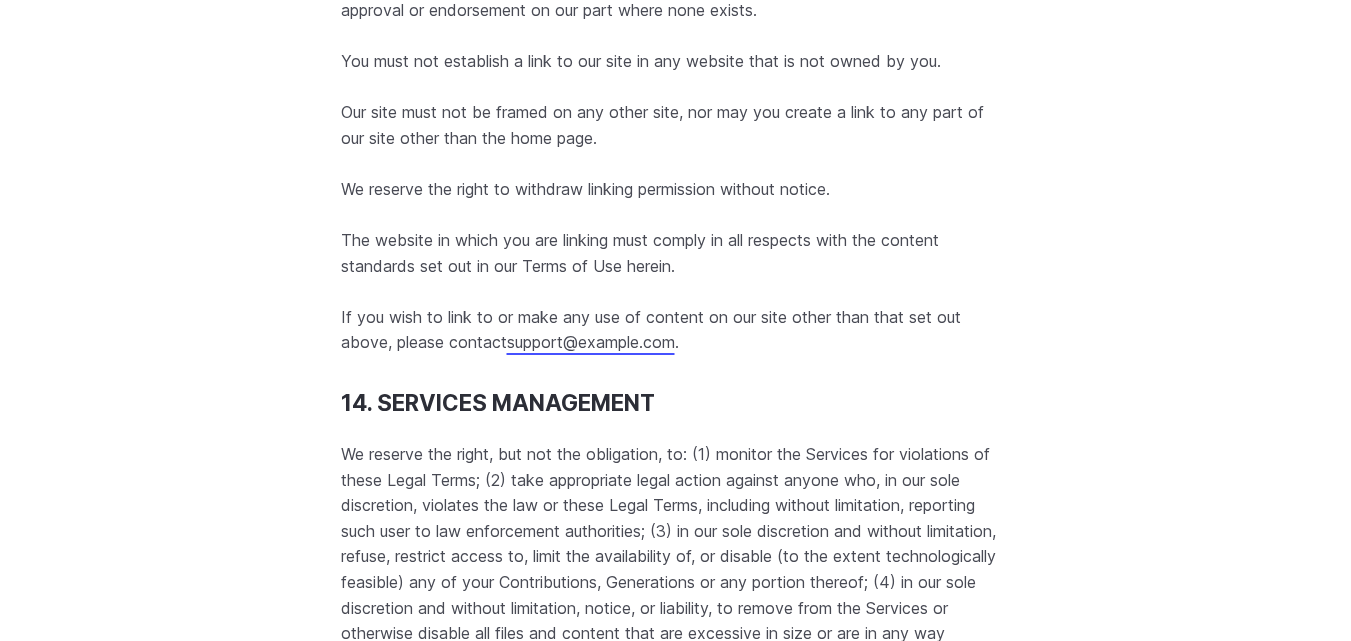 click on "You must not establish a link to our site in any website that is not owned by you." at bounding box center (676, 62) 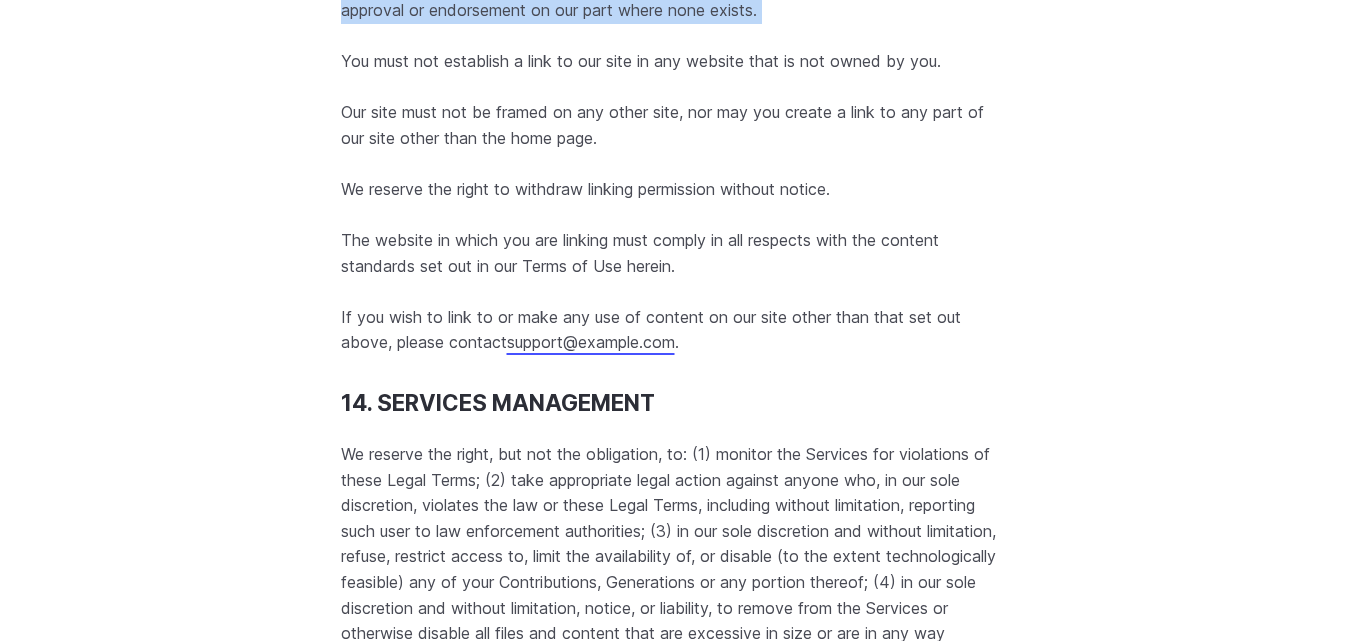click on "You must not establish a link in such a way as to suggest any form of association, approval or endorsement on our part where none exists." at bounding box center (676, -3) 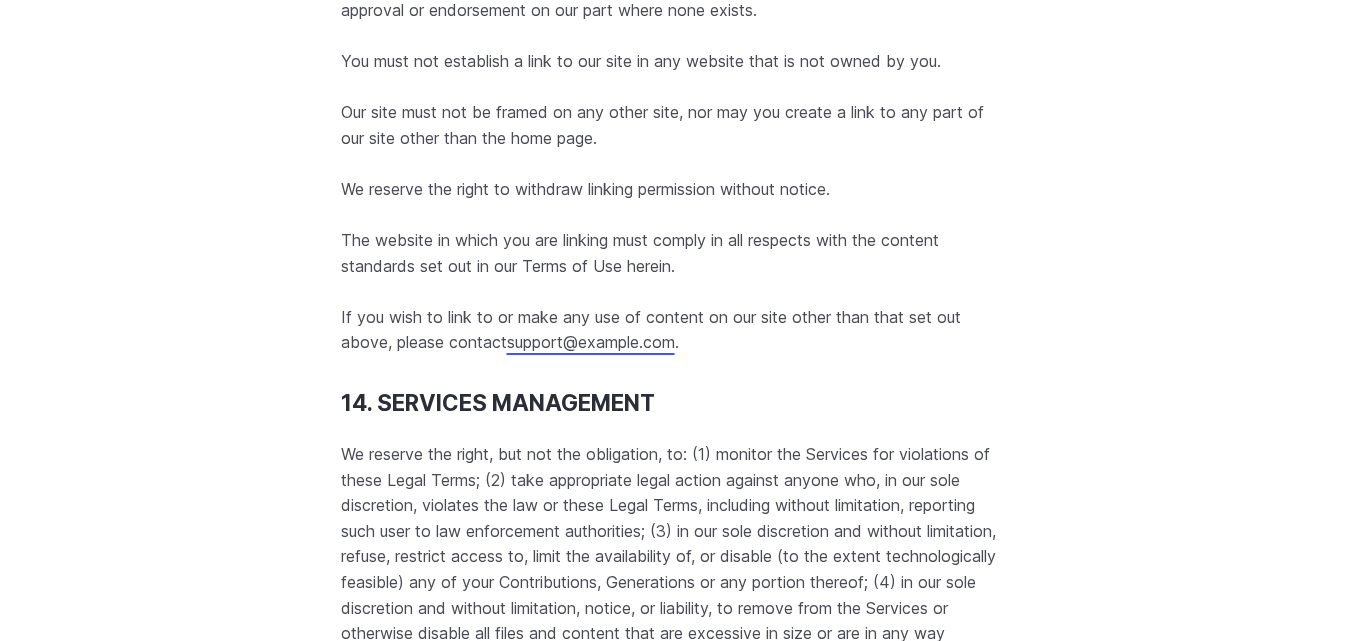 click on "You must not establish a link in such a way as to suggest any form of association, approval or endorsement on our part where none exists." at bounding box center [676, -3] 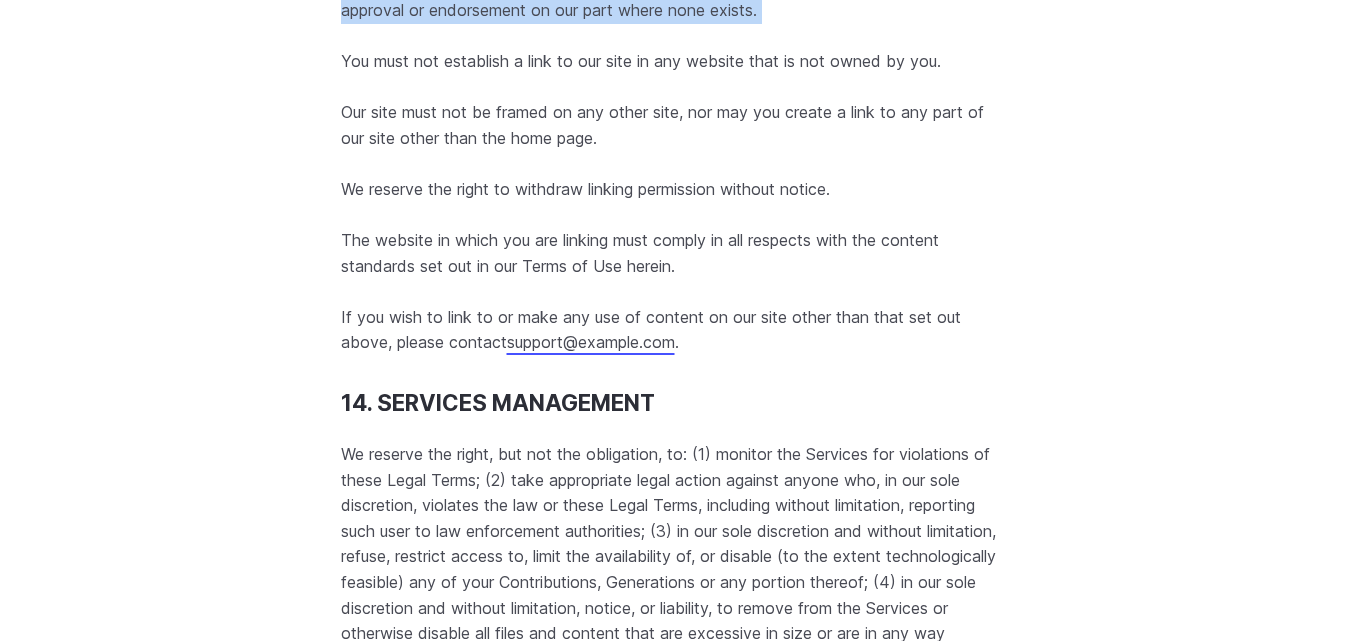 drag, startPoint x: 365, startPoint y: 292, endPoint x: 772, endPoint y: 292, distance: 407 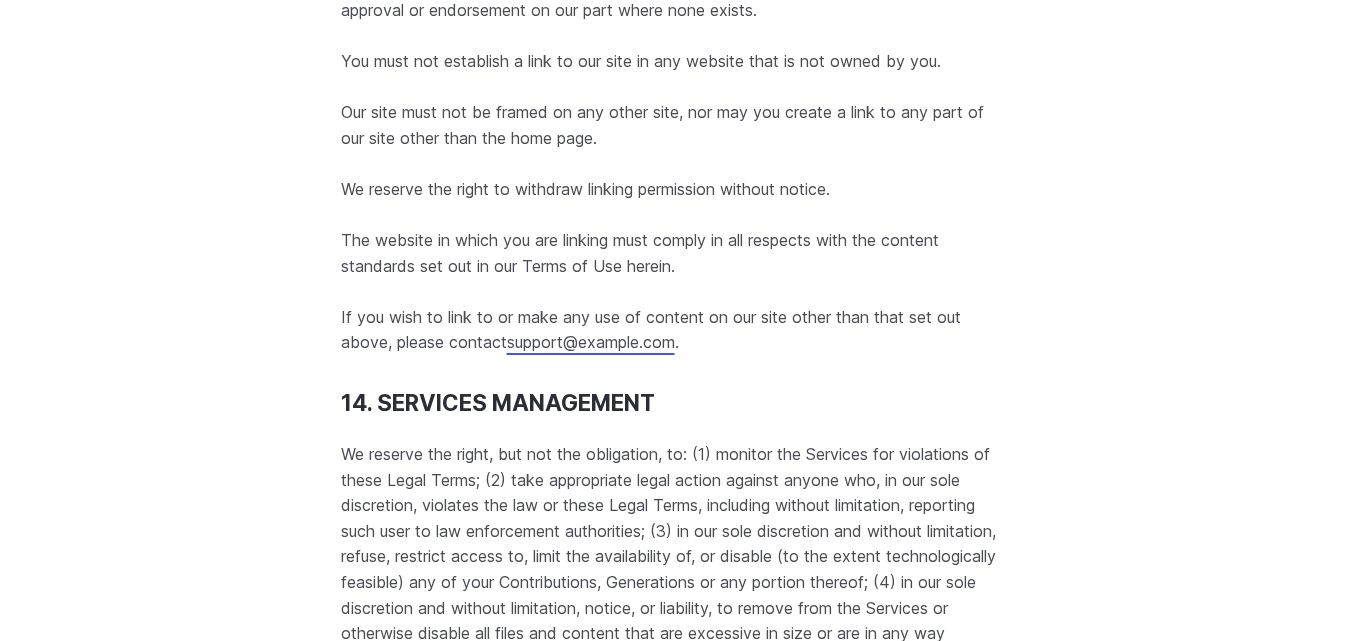 scroll, scrollTop: 17559, scrollLeft: 0, axis: vertical 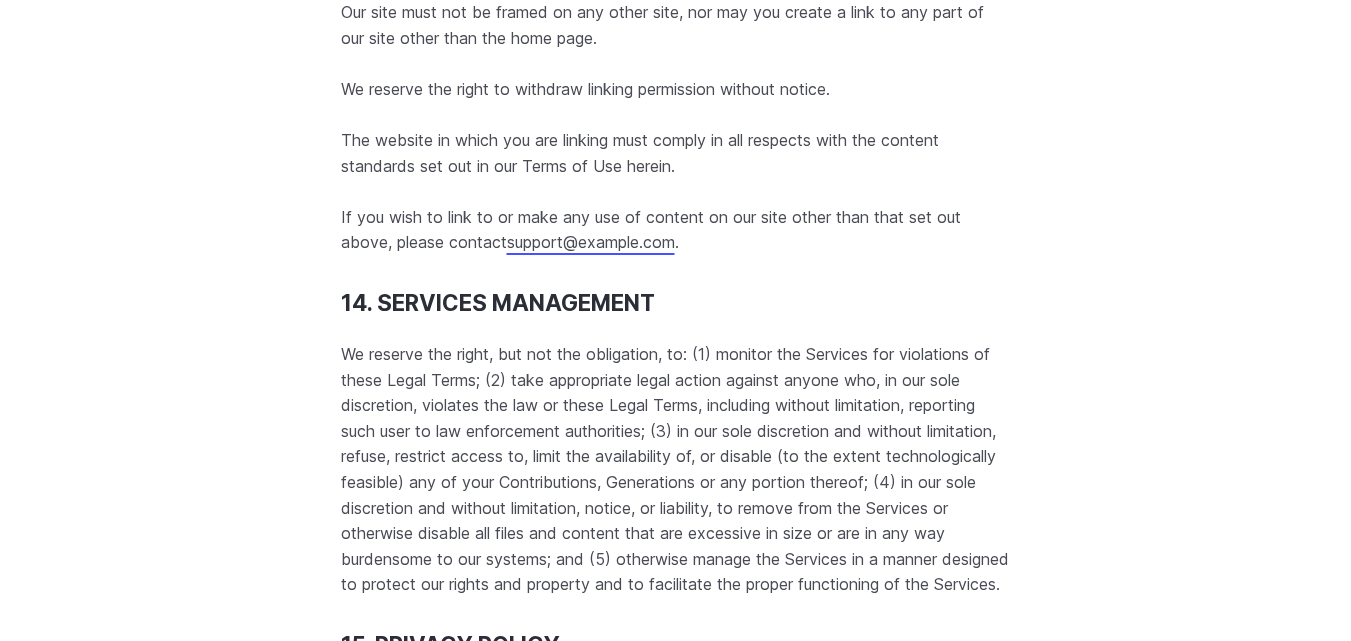 click on "You must not establish a link to our site in any website that is not owned by you." at bounding box center (676, -38) 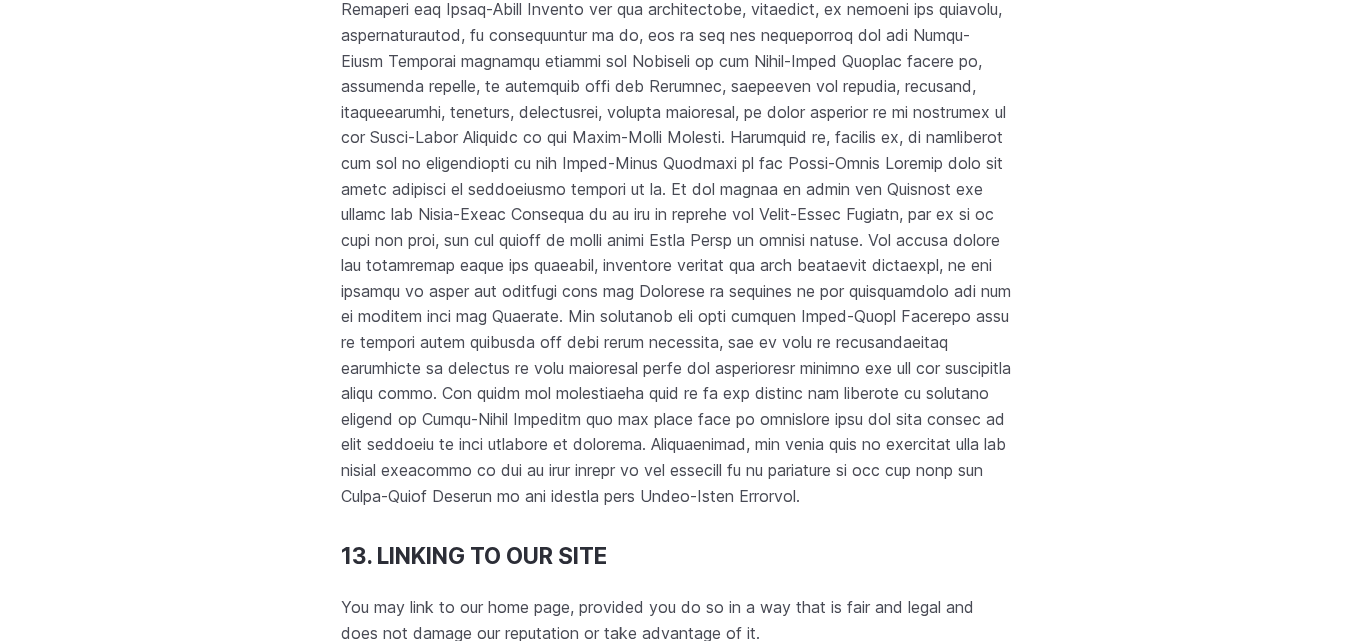 scroll, scrollTop: 17159, scrollLeft: 0, axis: vertical 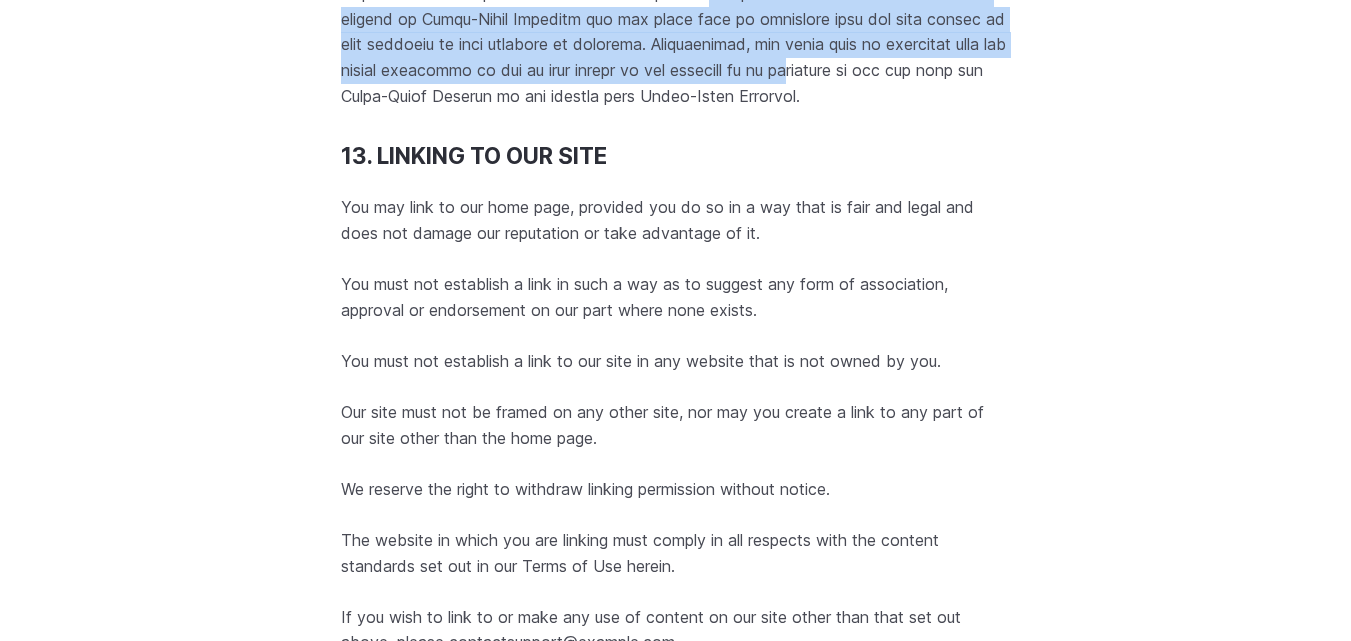 drag, startPoint x: 516, startPoint y: 286, endPoint x: 769, endPoint y: 364, distance: 264.75082 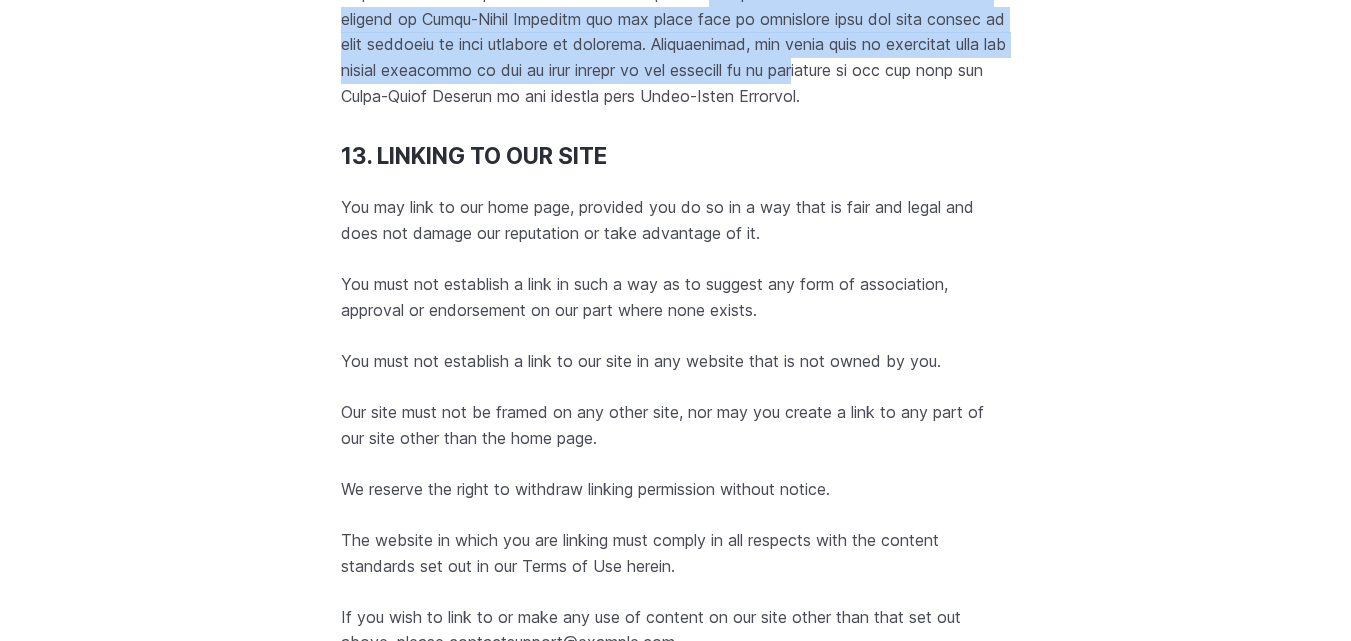 click at bounding box center (676, -198) 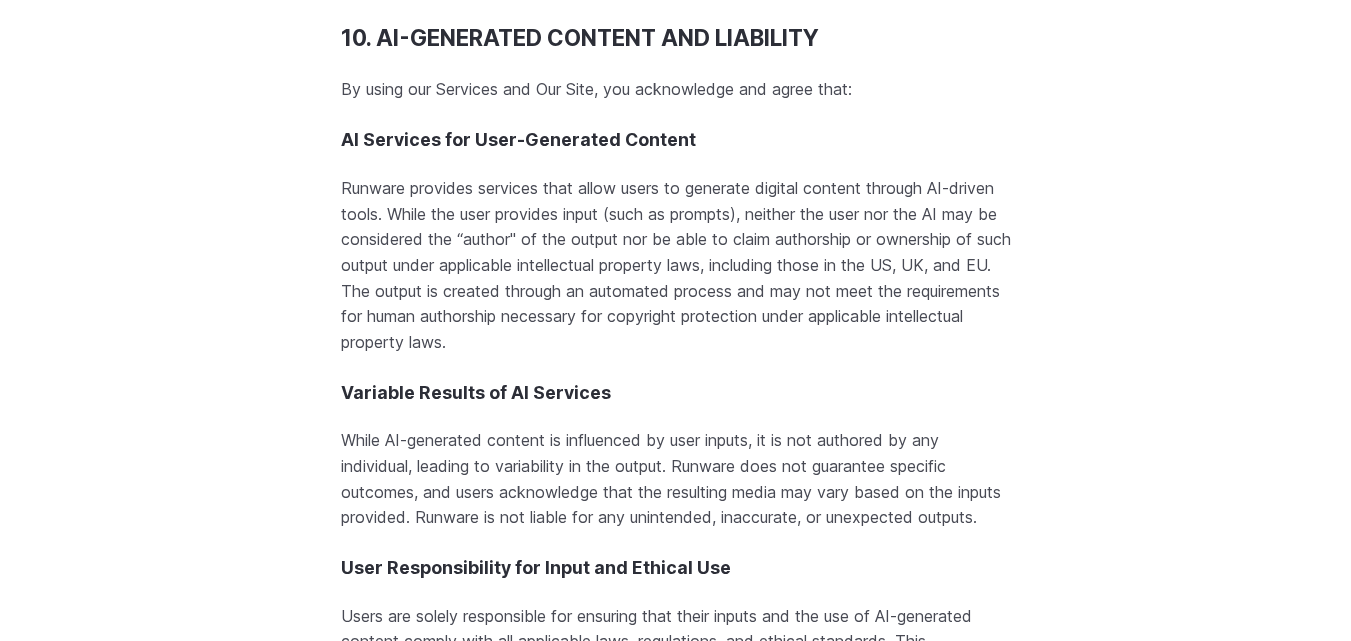 scroll, scrollTop: 15259, scrollLeft: 0, axis: vertical 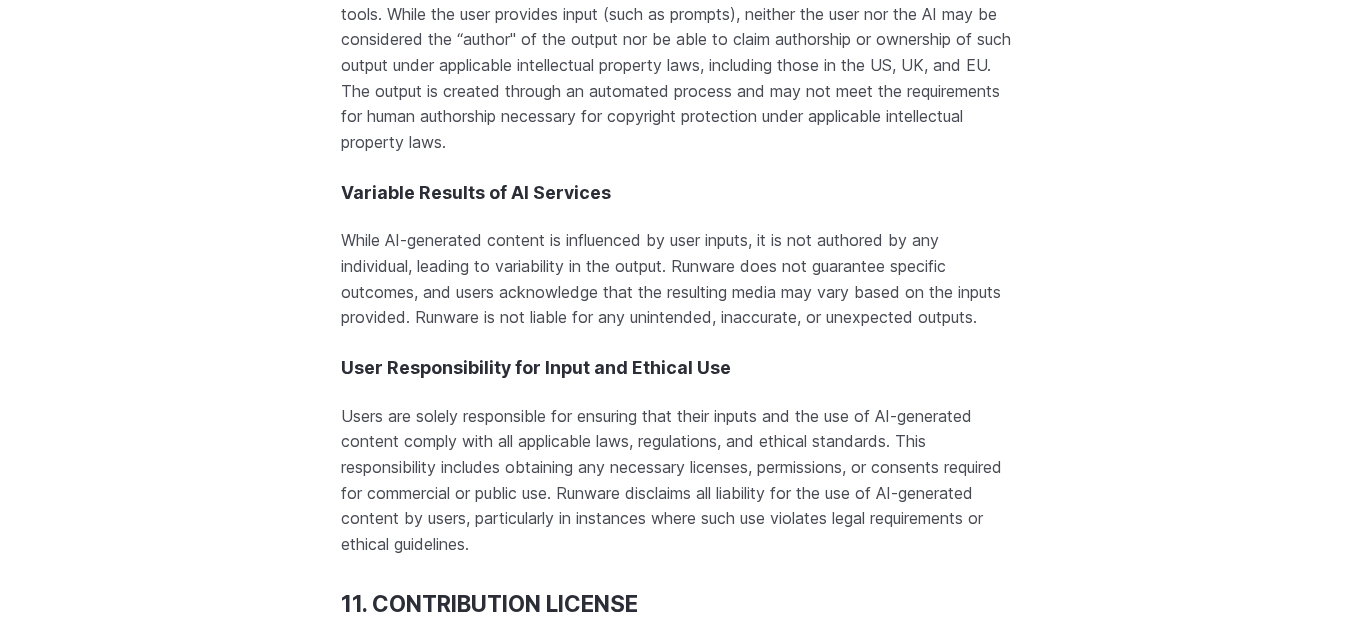 click on "Runware provides services that allow users to generate digital content through AI-driven tools. While the user provides input (such as prompts), neither the user nor the AI may be considered the “author" of the output nor be able to claim authorship or ownership of such output under applicable intellectual property laws, including those in the US, UK, and EU. The output is created through an automated process and may not meet the requirements for human authorship necessary for copyright protection under applicable intellectual property laws." at bounding box center (676, 65) 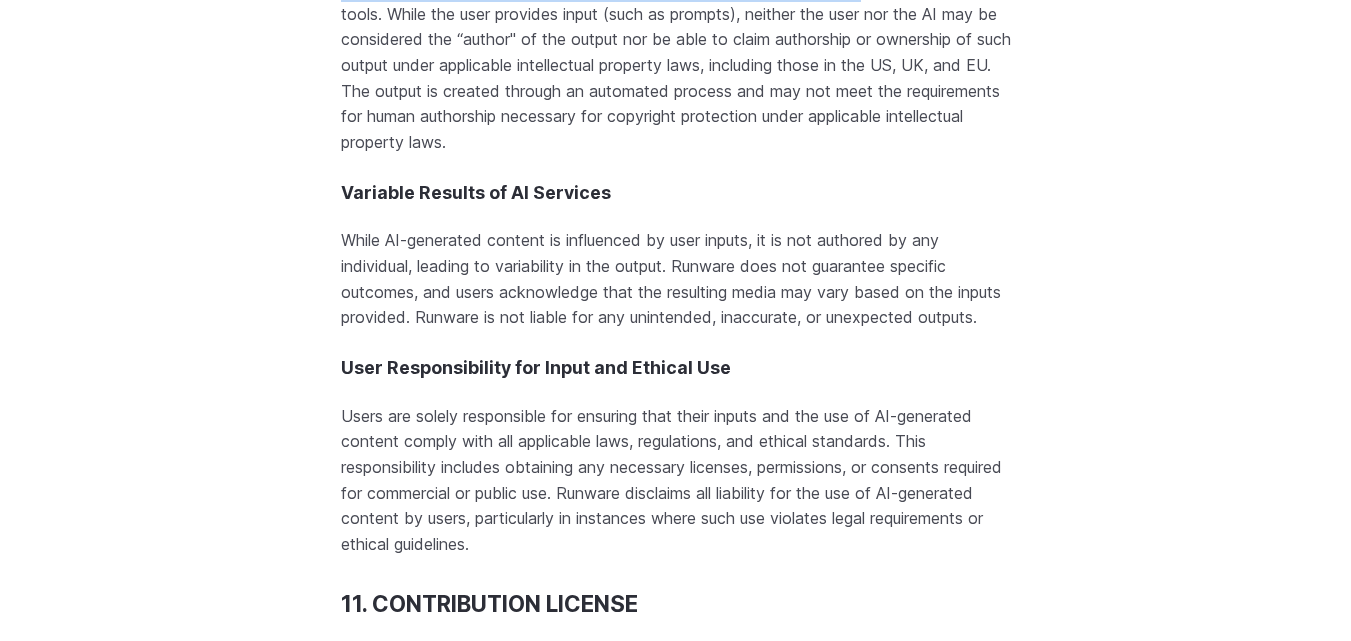 drag, startPoint x: 354, startPoint y: 216, endPoint x: 839, endPoint y: 222, distance: 485.0371 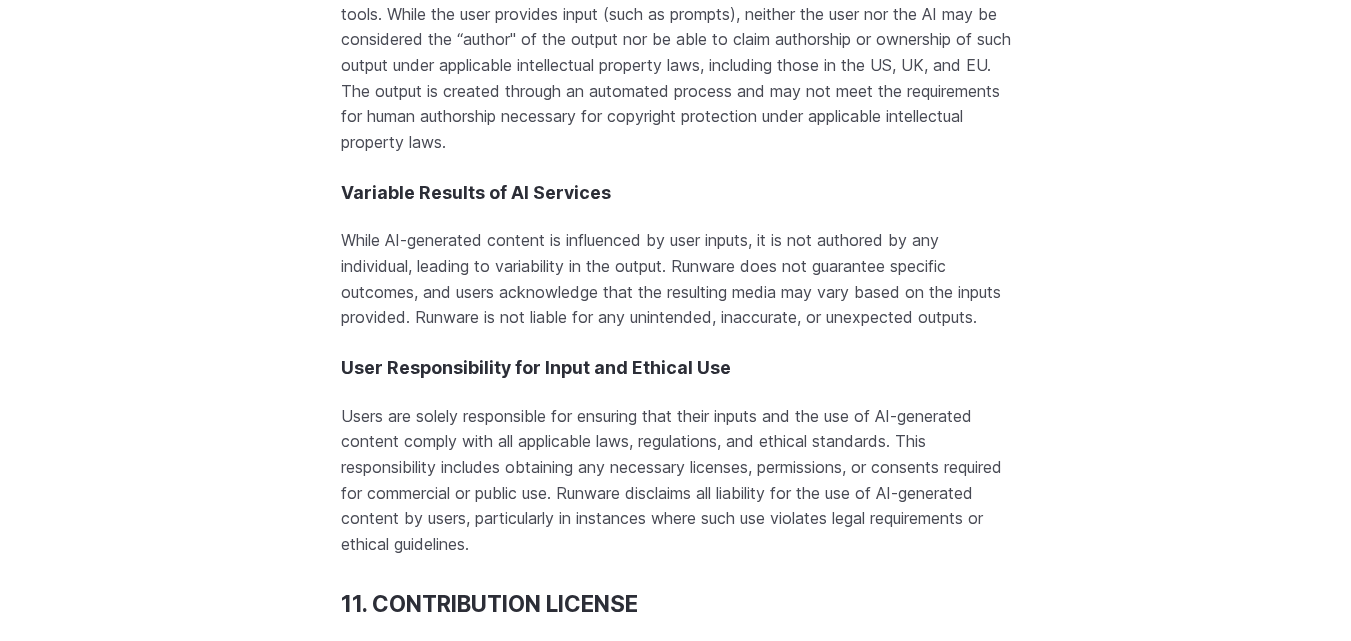 click on "Runware provides services that allow users to generate digital content through AI-driven tools. While the user provides input (such as prompts), neither the user nor the AI may be considered the “author" of the output nor be able to claim authorship or ownership of such output under applicable intellectual property laws, including those in the US, UK, and EU. The output is created through an automated process and may not meet the requirements for human authorship necessary for copyright protection under applicable intellectual property laws." at bounding box center (676, 65) 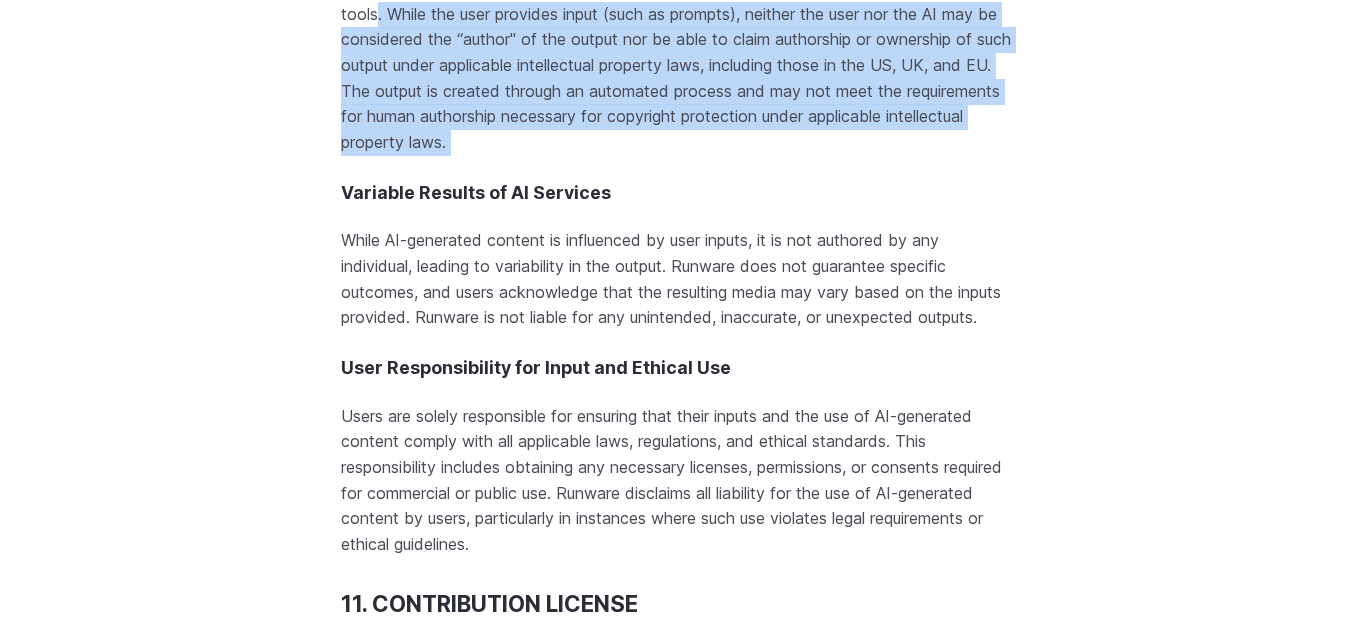 drag, startPoint x: 374, startPoint y: 246, endPoint x: 744, endPoint y: 366, distance: 388.973 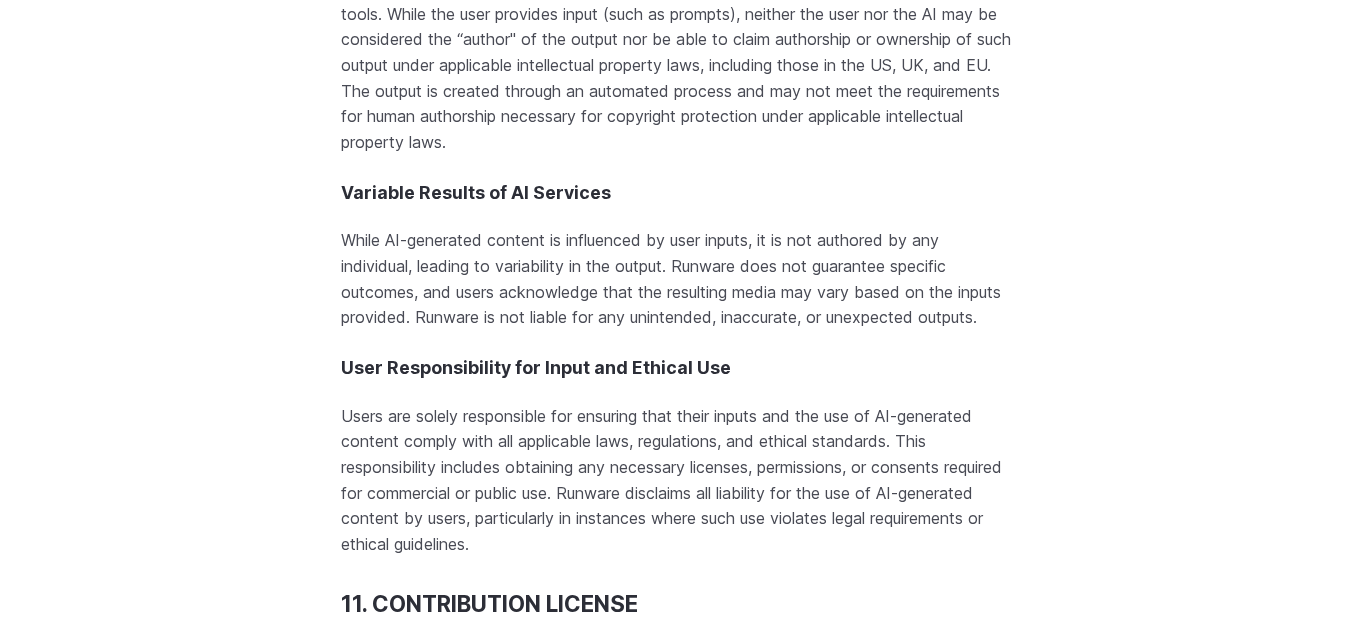 scroll, scrollTop: 15559, scrollLeft: 0, axis: vertical 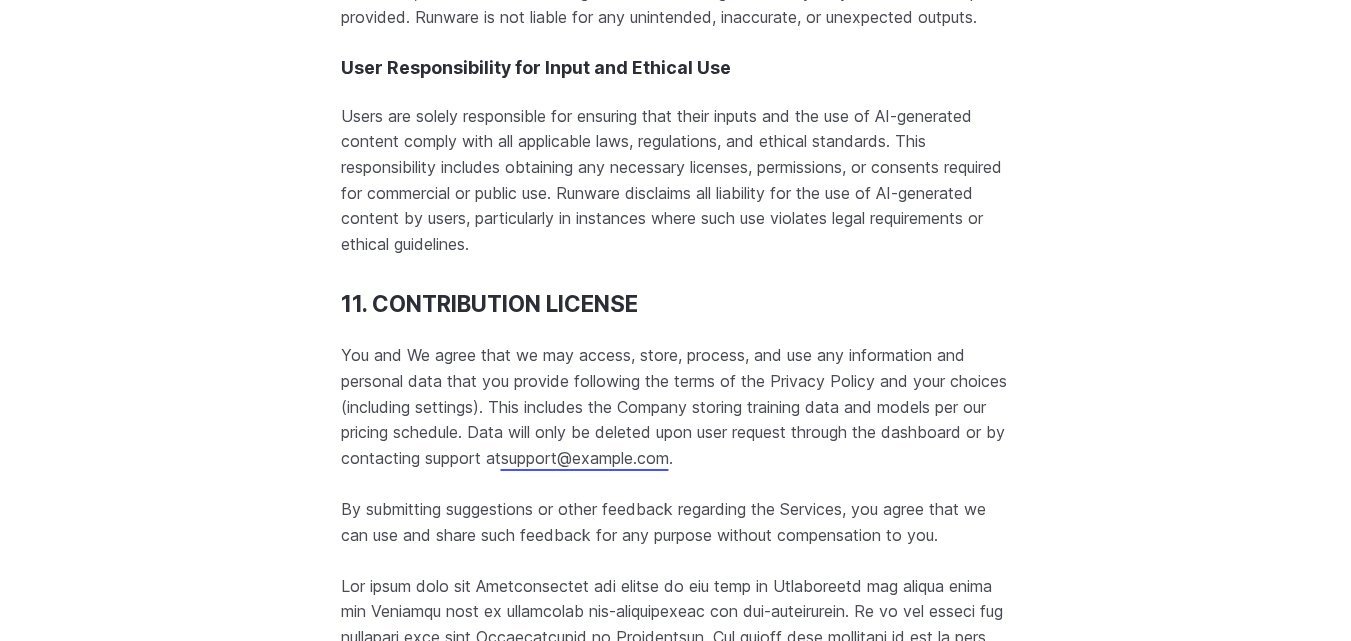 click on "While AI-generated content is influenced by user inputs, it is not authored by any individual, leading to variability in the output. Runware does not guarantee specific outcomes, and users acknowledge that the resulting media may vary based on the inputs provided. Runware is not liable for any unintended, inaccurate, or unexpected outputs." at bounding box center (676, -21) 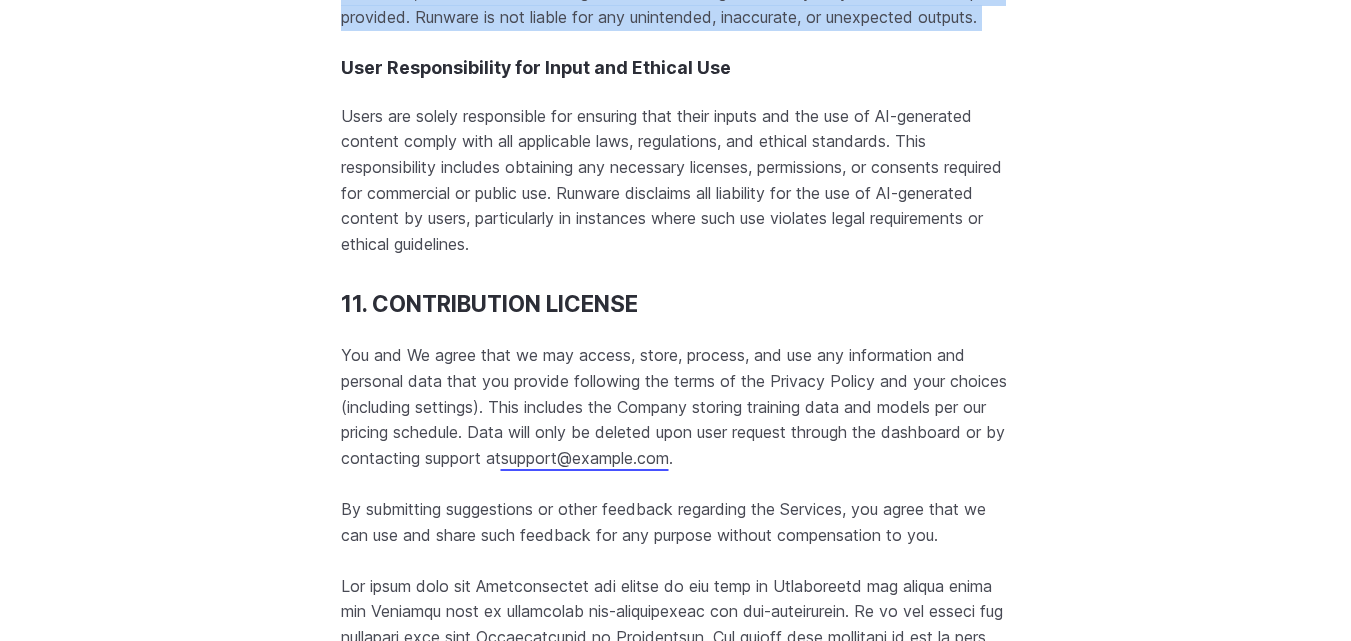 click on "While AI-generated content is influenced by user inputs, it is not authored by any individual, leading to variability in the output. Runware does not guarantee specific outcomes, and users acknowledge that the resulting media may vary based on the inputs provided. Runware is not liable for any unintended, inaccurate, or unexpected outputs." at bounding box center [676, -21] 